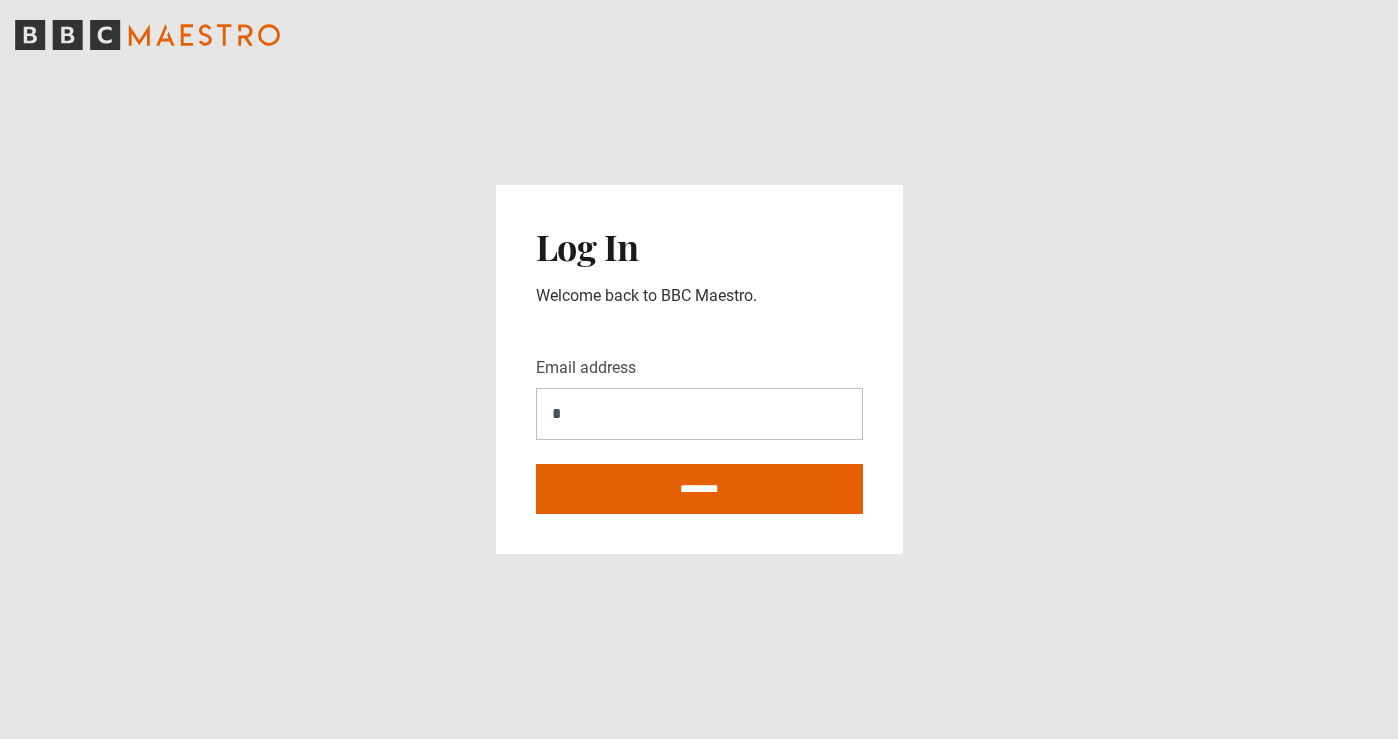 scroll, scrollTop: 0, scrollLeft: 0, axis: both 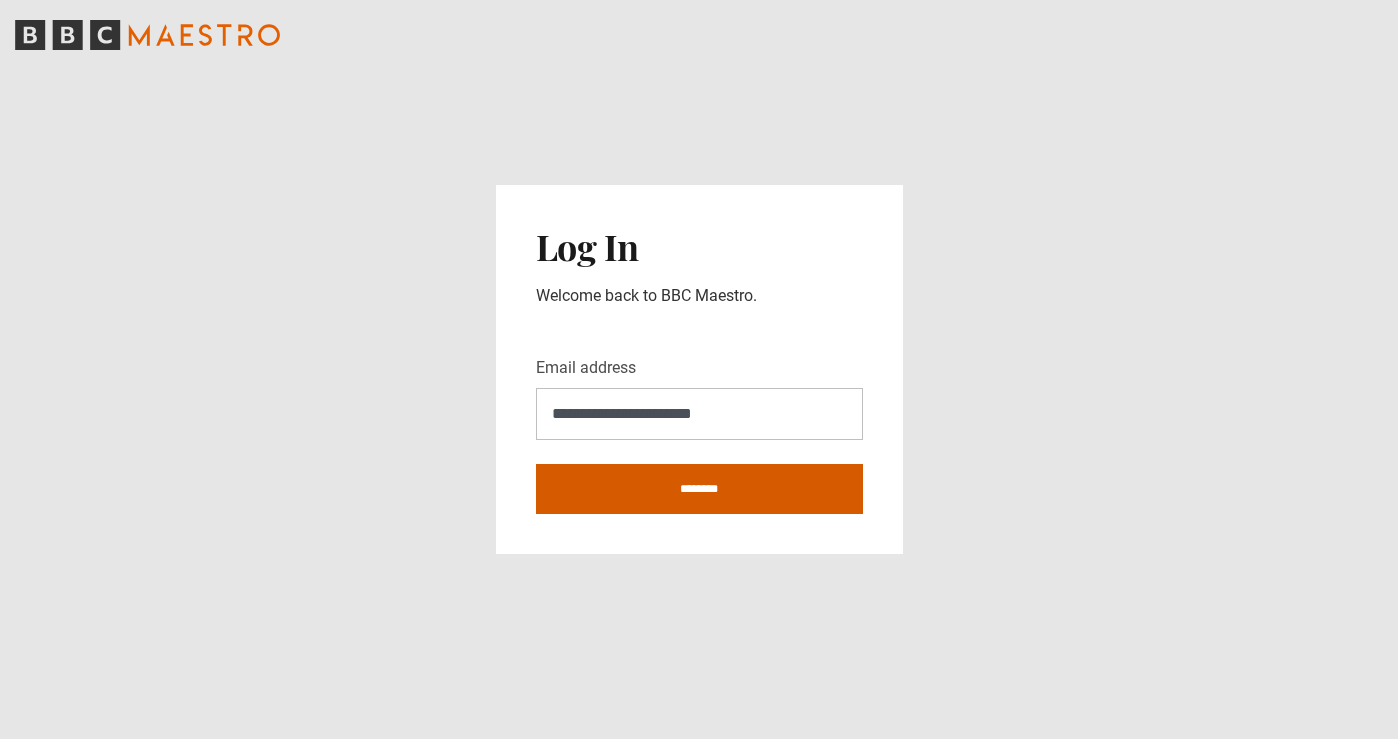 click on "********" at bounding box center (699, 489) 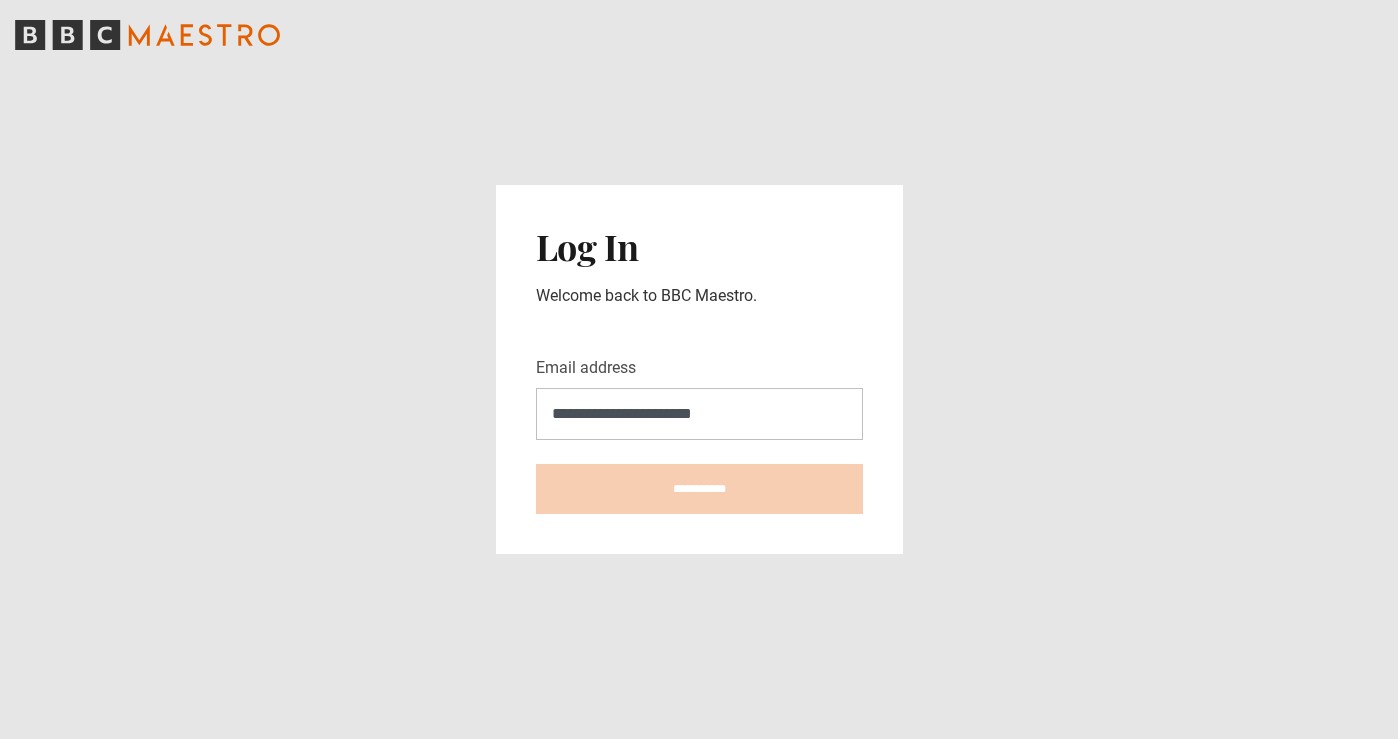 type on "**********" 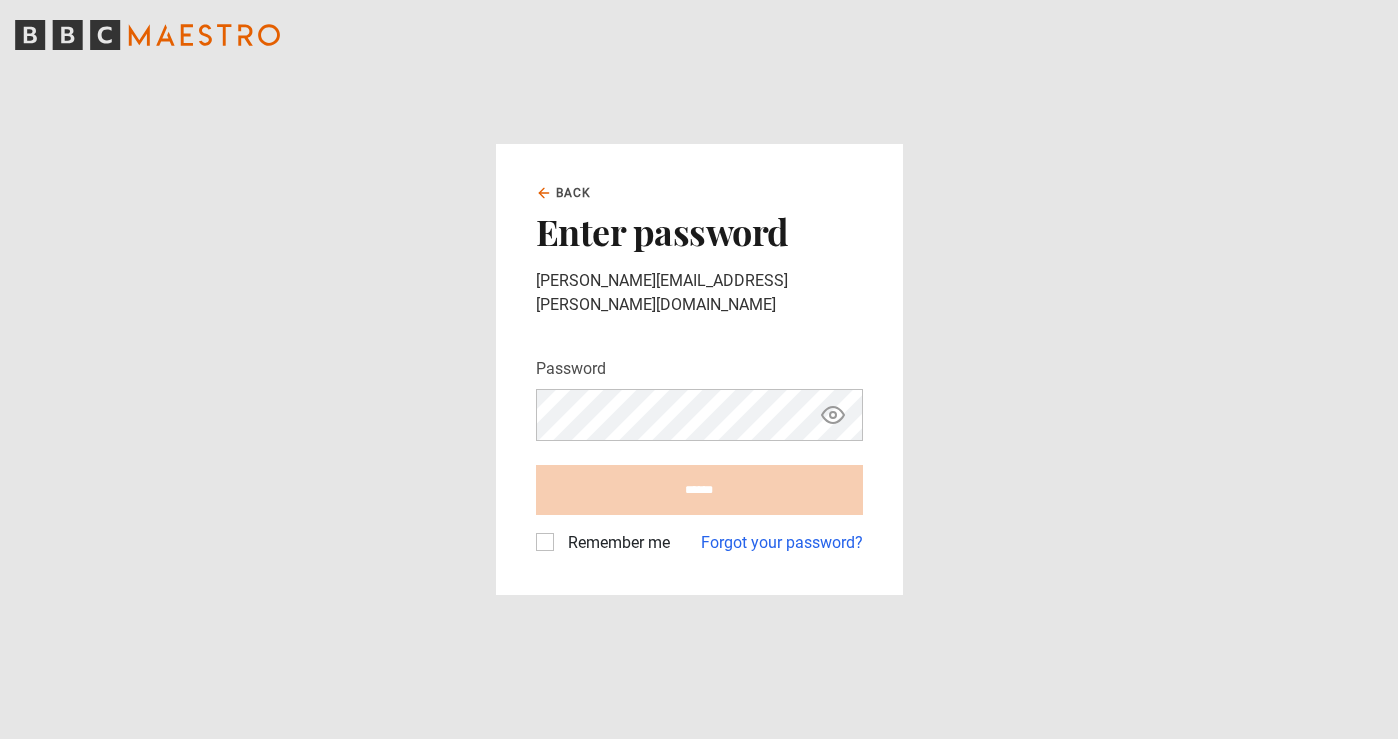 scroll, scrollTop: 0, scrollLeft: 0, axis: both 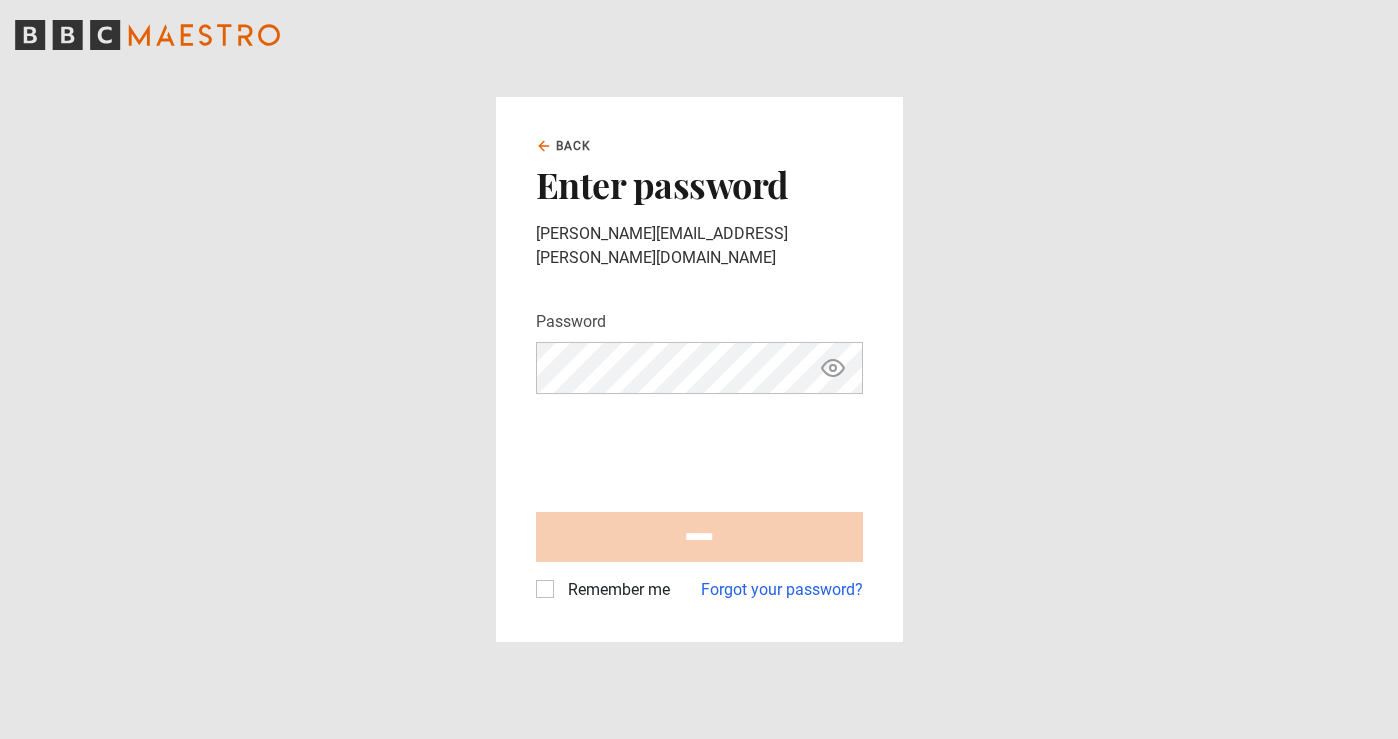 click 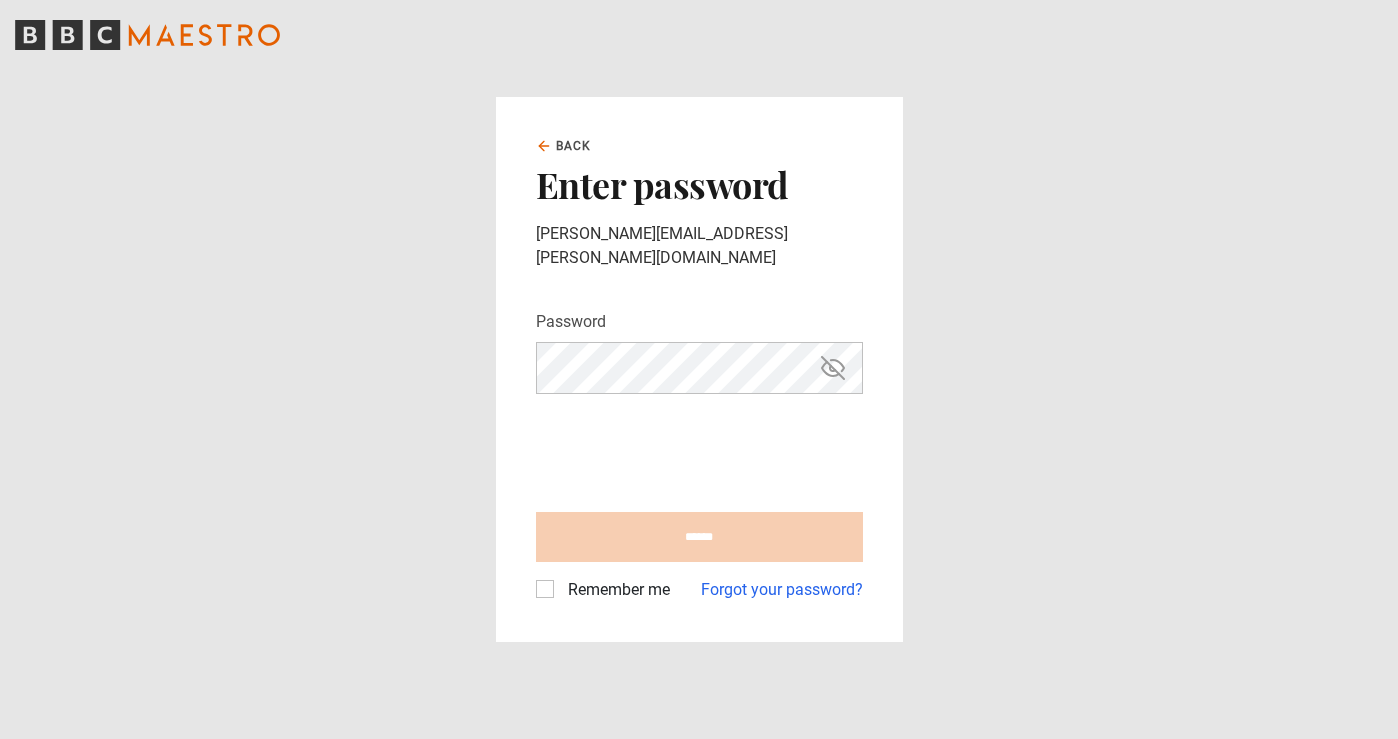 type 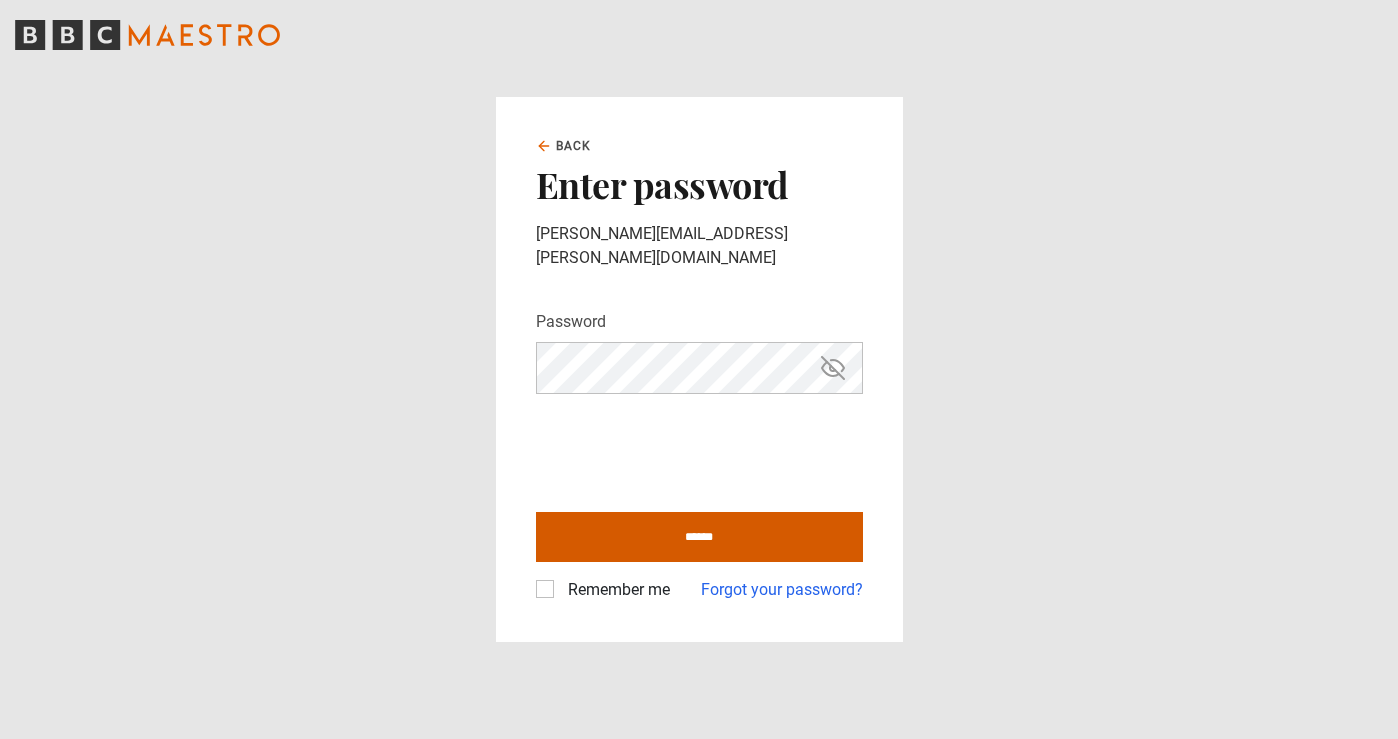 click on "******" at bounding box center [699, 537] 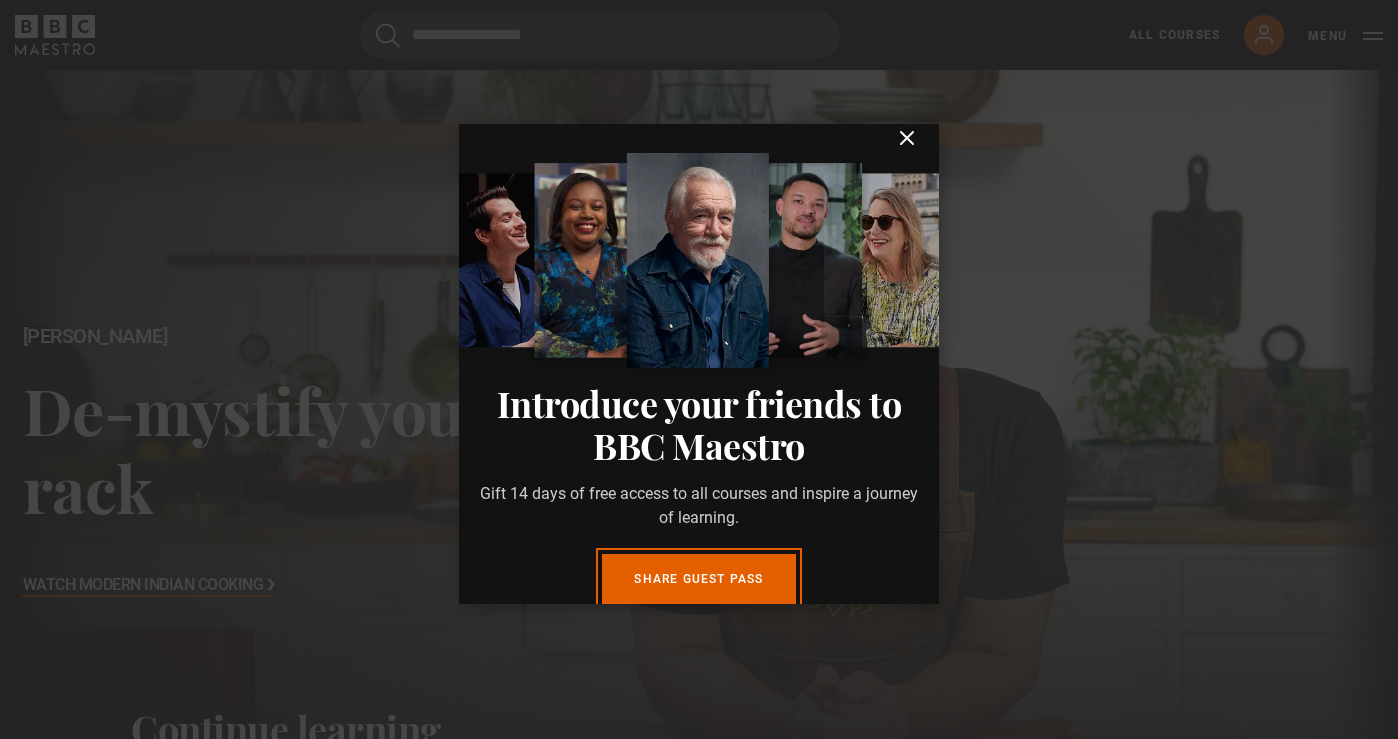 scroll, scrollTop: 0, scrollLeft: 0, axis: both 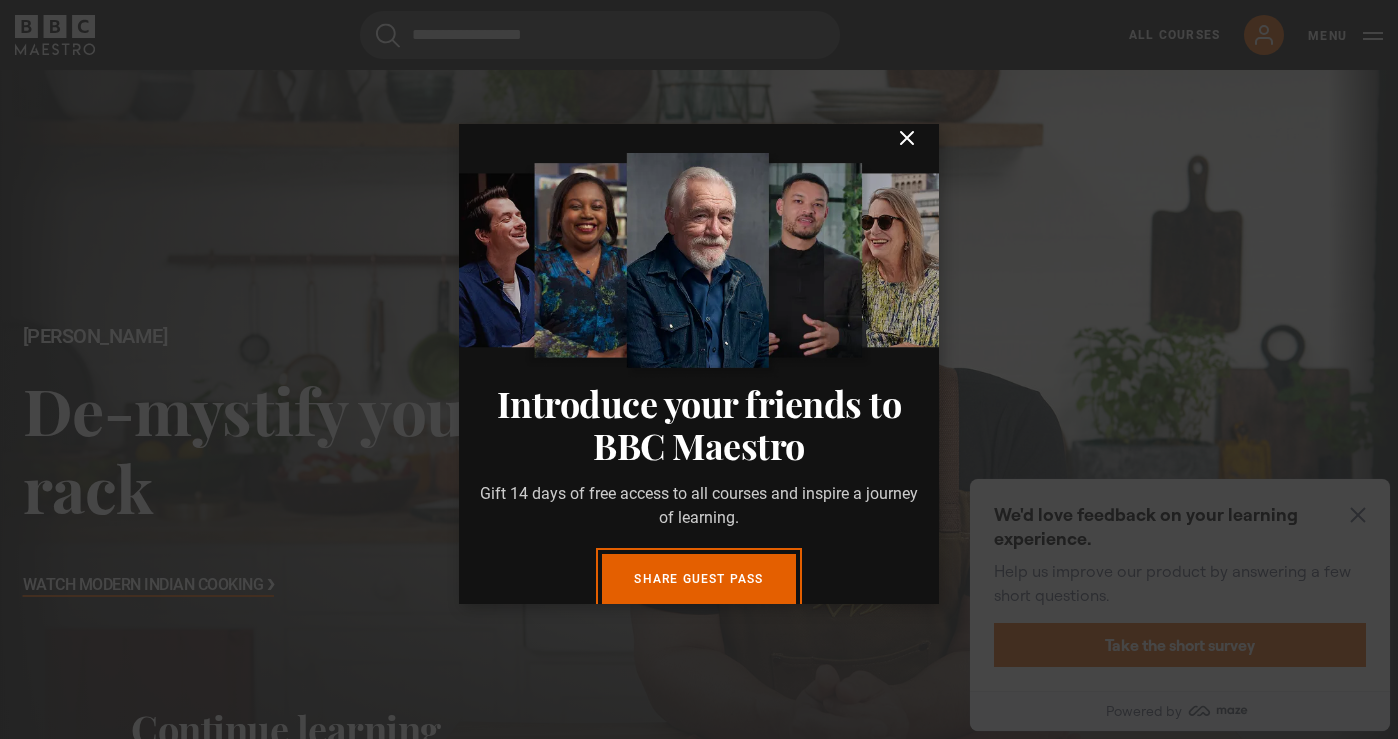 click 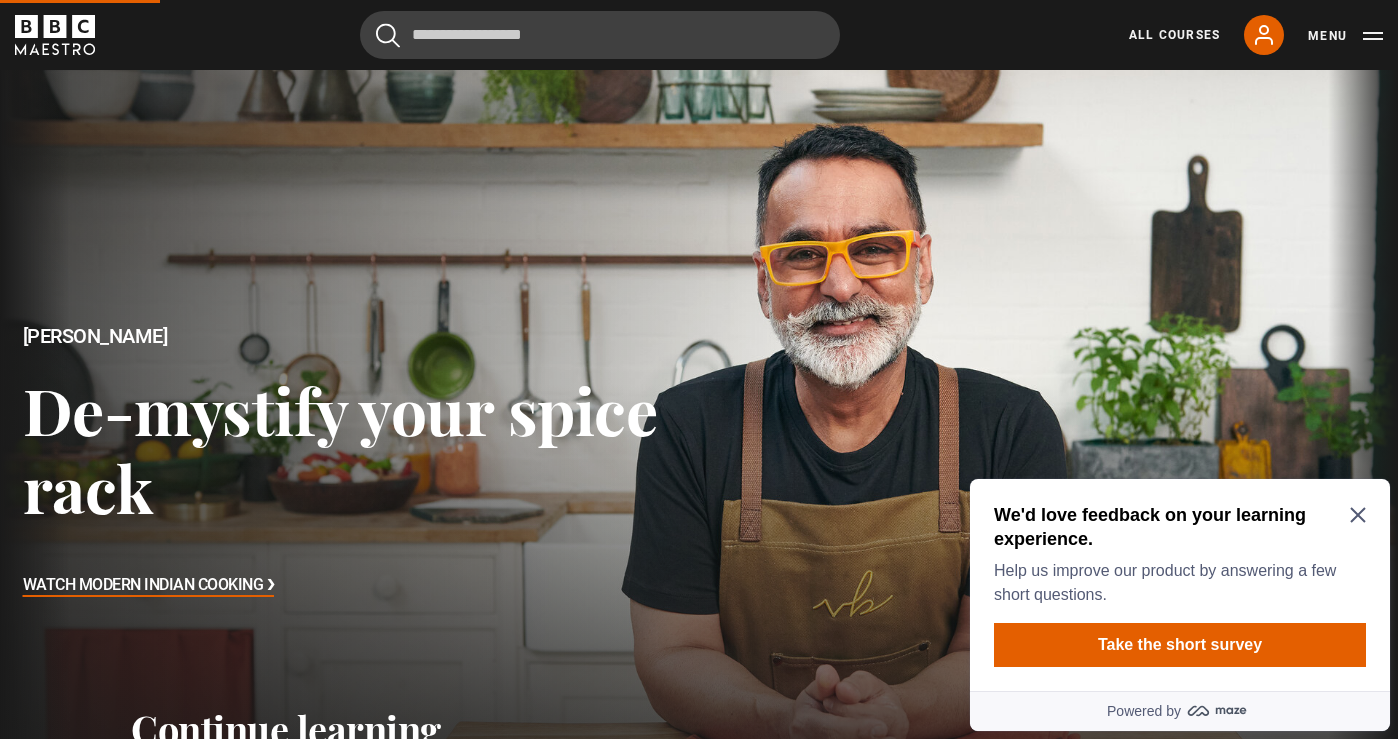 scroll, scrollTop: 0, scrollLeft: 0, axis: both 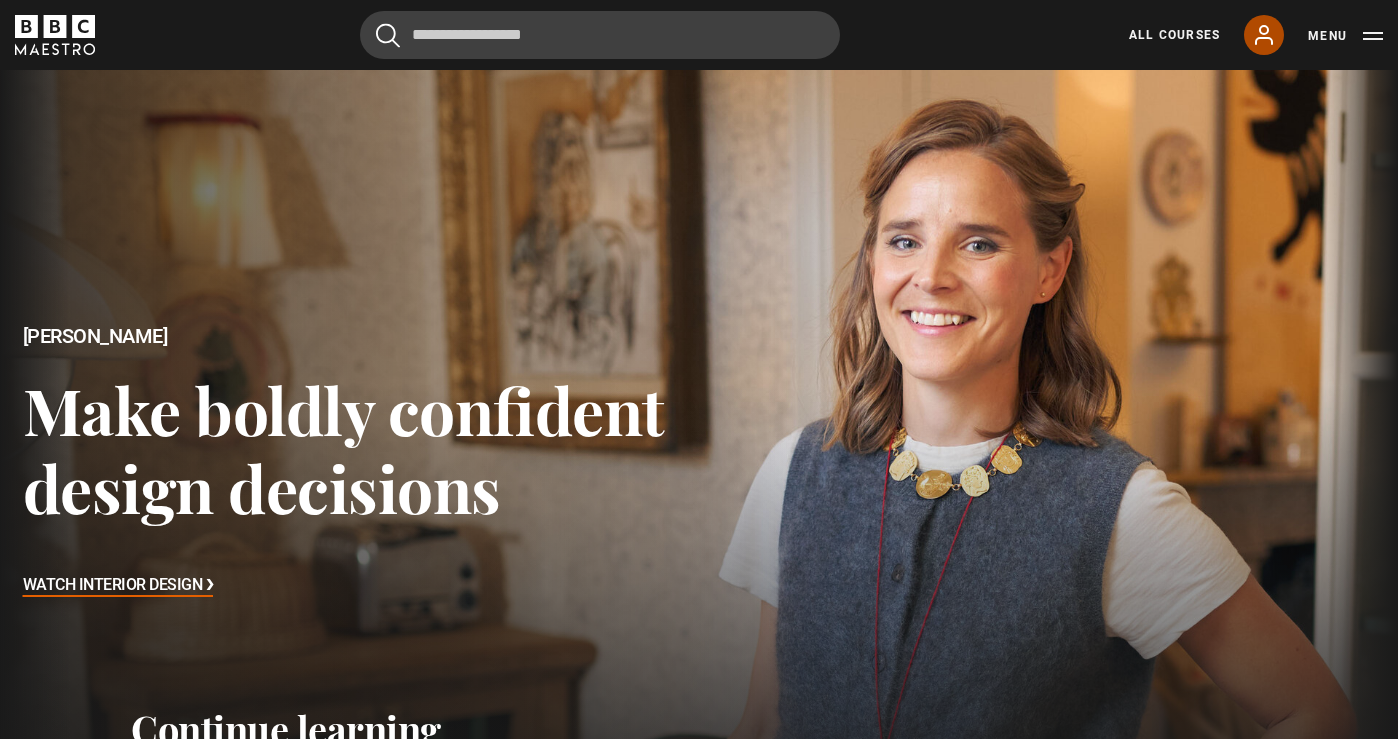 click on "My Account" at bounding box center (1264, 35) 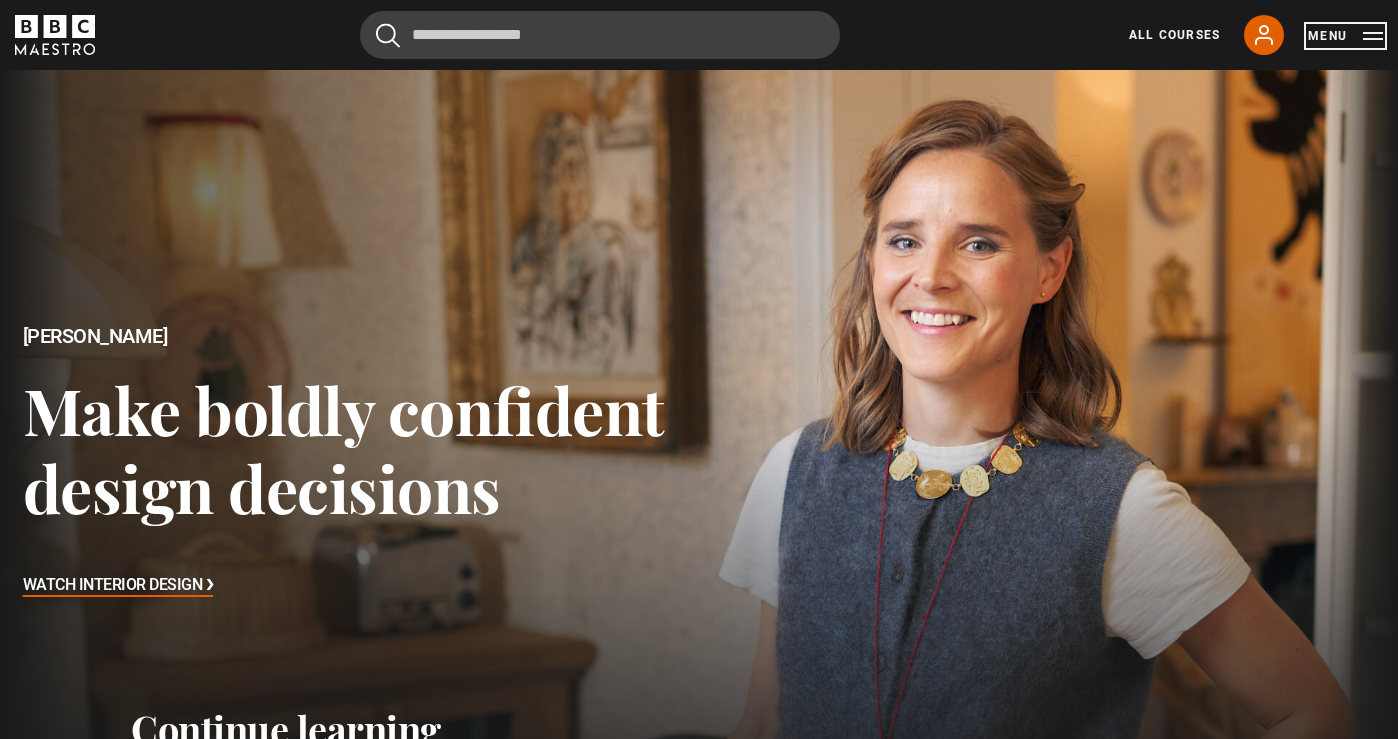 click on "Menu" at bounding box center [1345, 36] 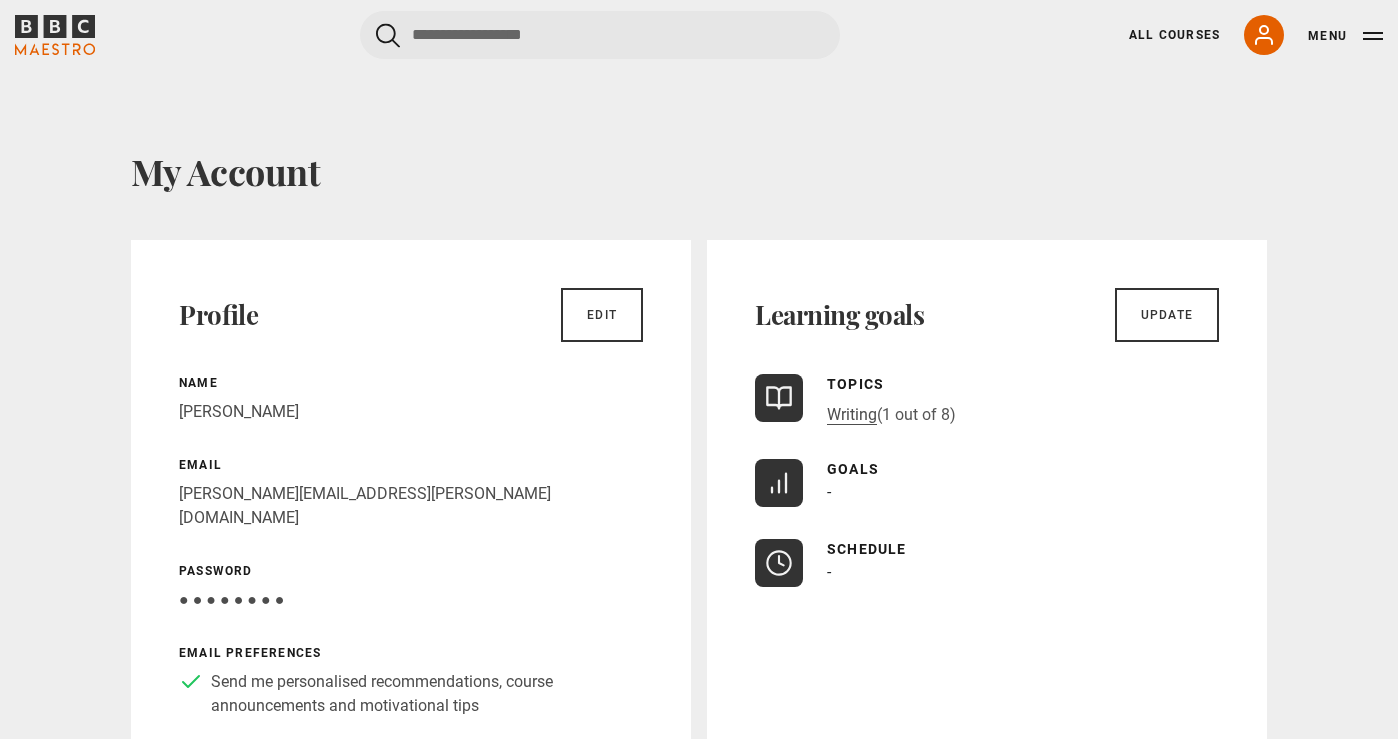 scroll, scrollTop: 0, scrollLeft: 0, axis: both 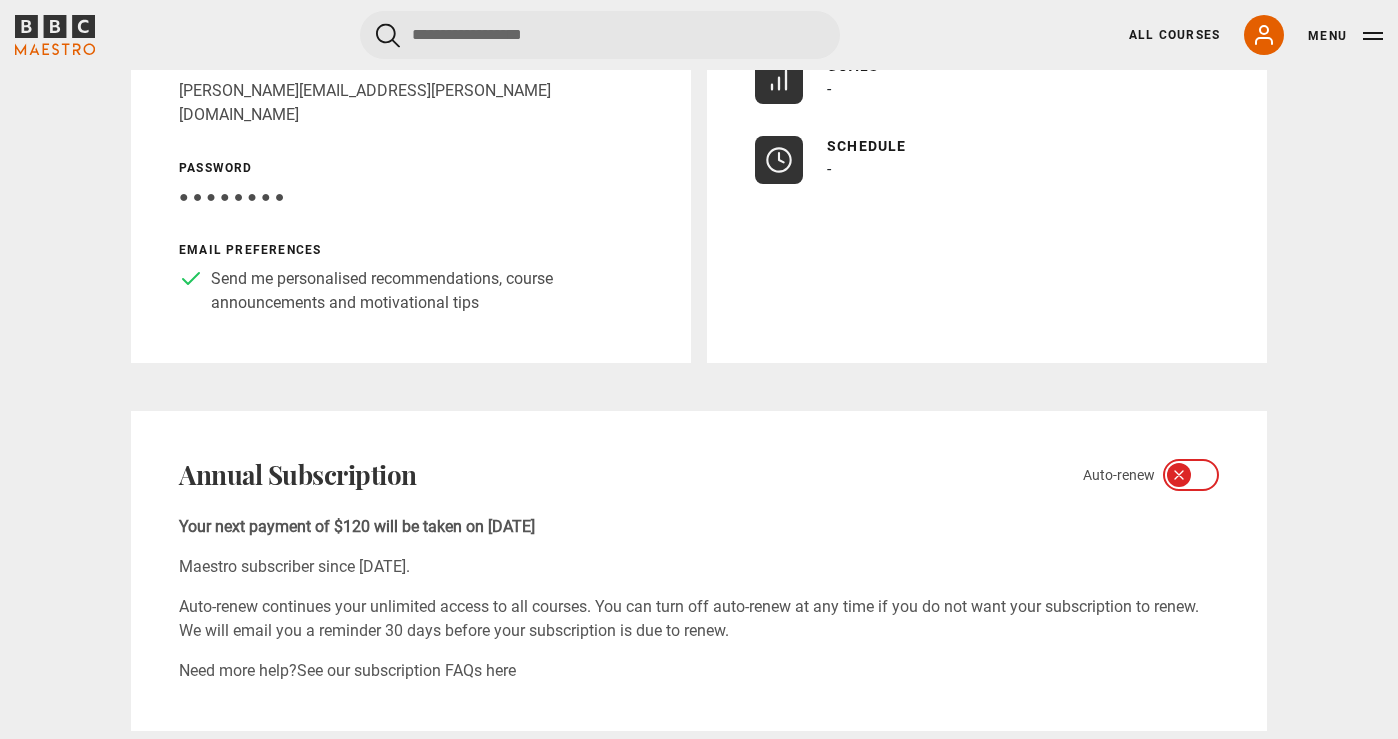 click at bounding box center (1191, 475) 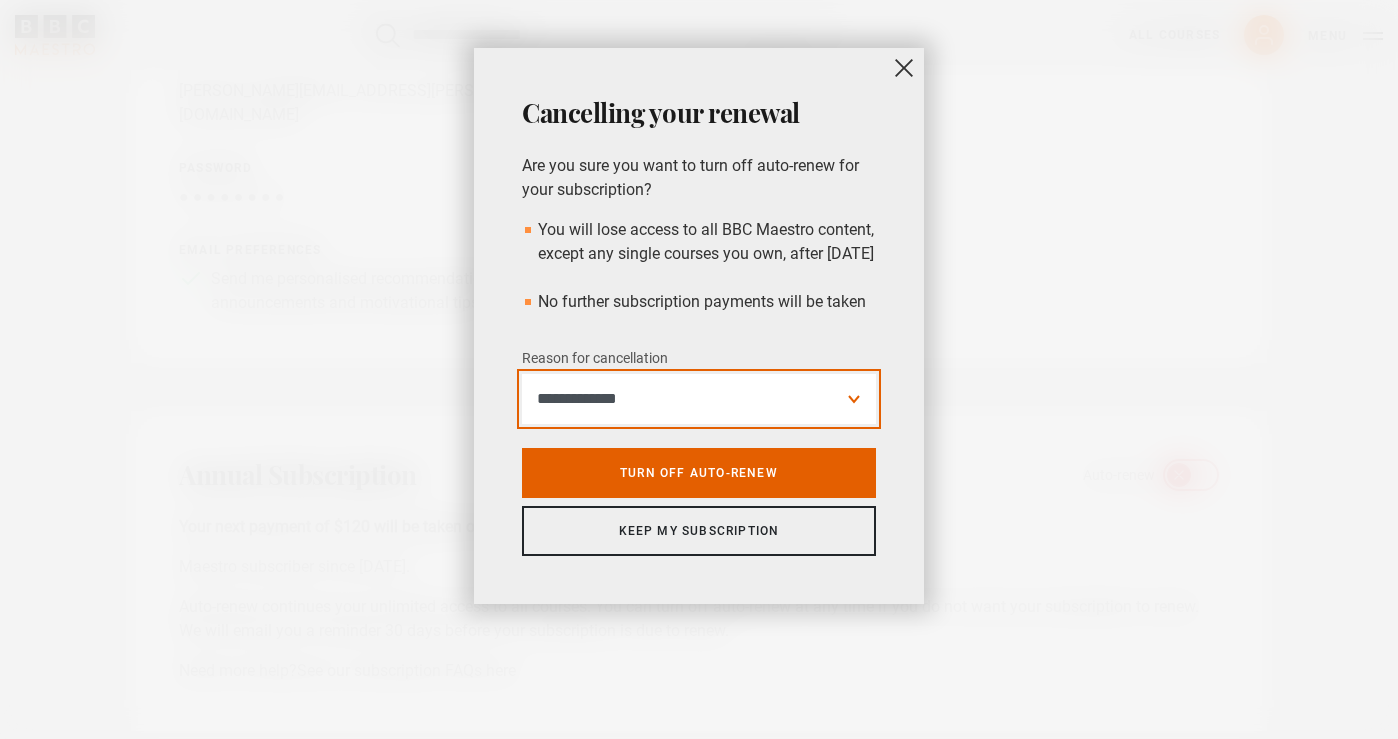 click on "**********" at bounding box center (699, 399) 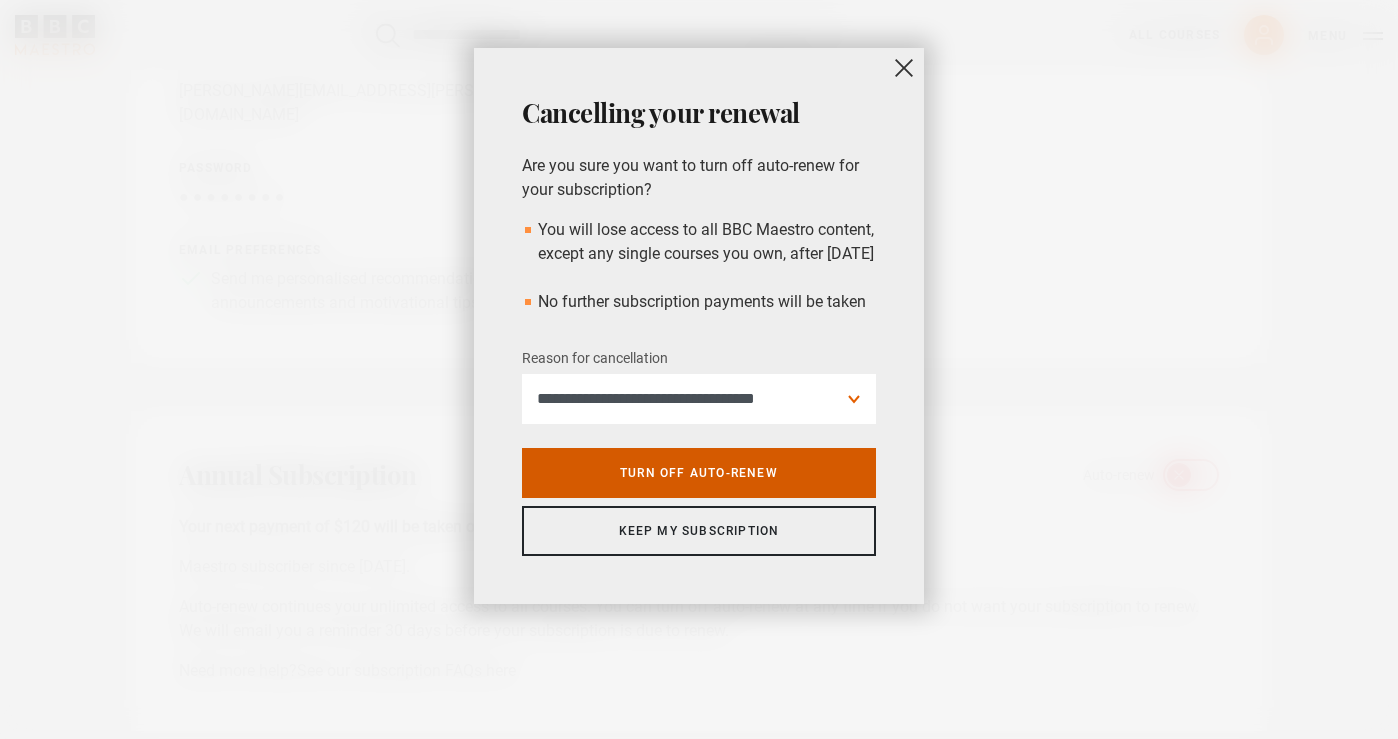 click on "Turn off auto-renew" at bounding box center (699, 473) 